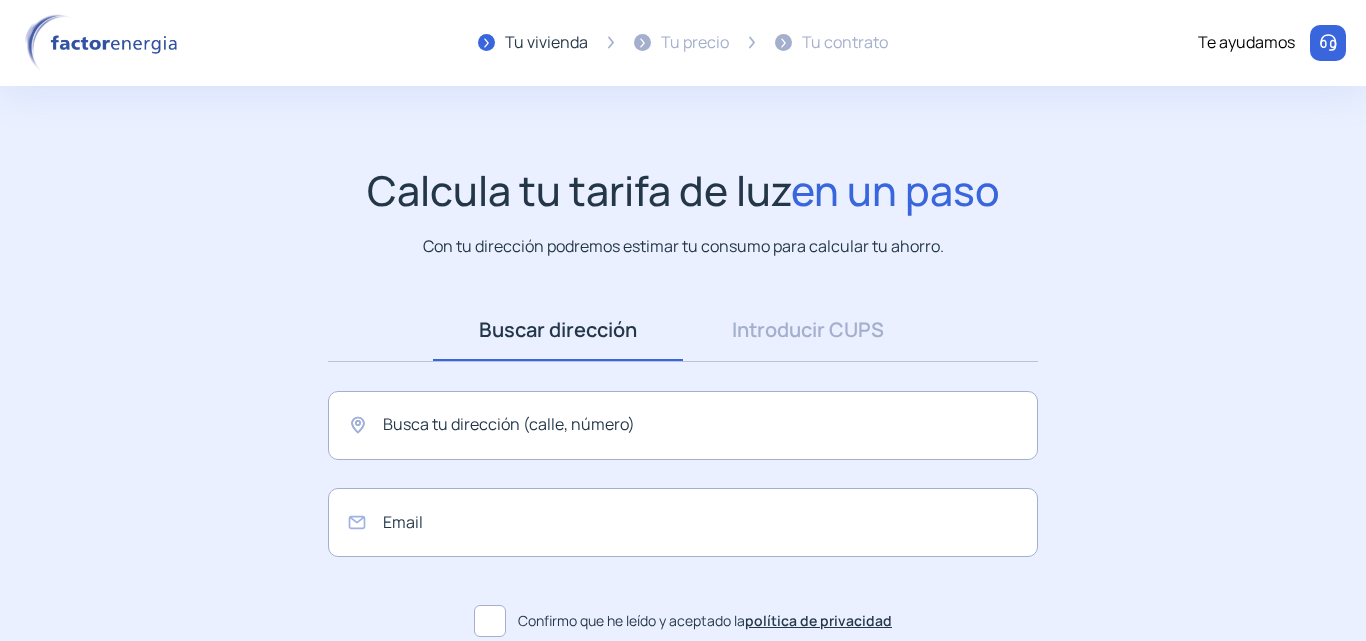scroll, scrollTop: 0, scrollLeft: 0, axis: both 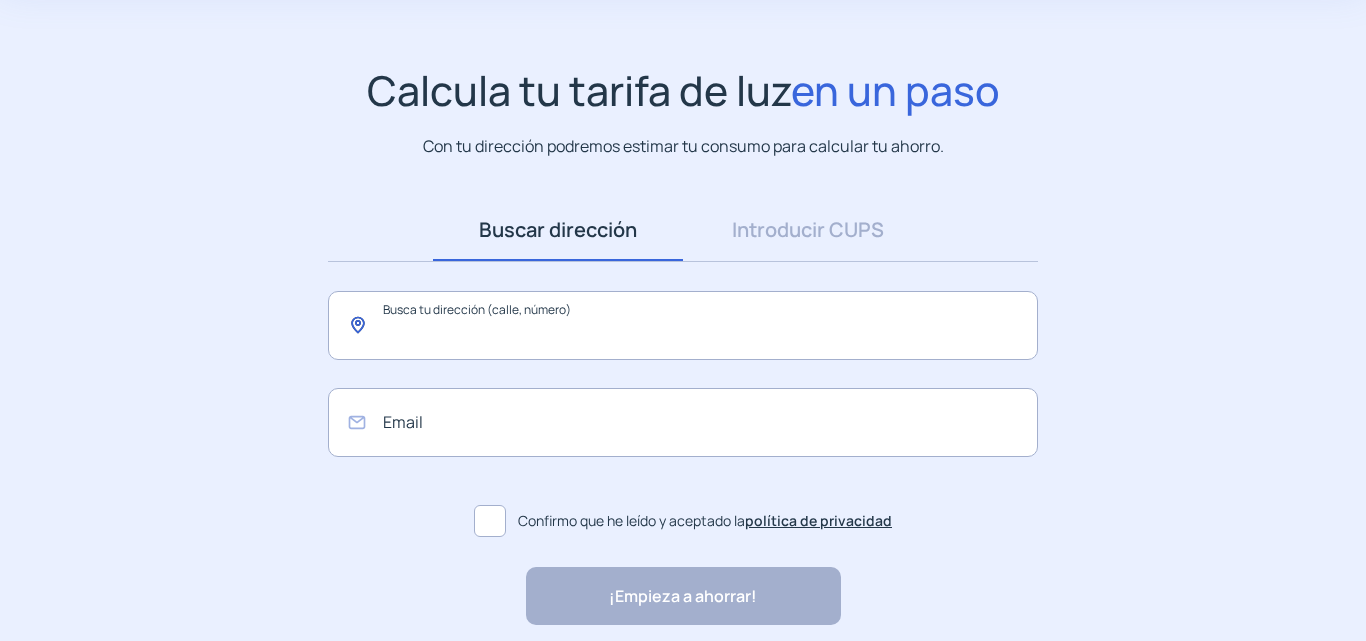 click 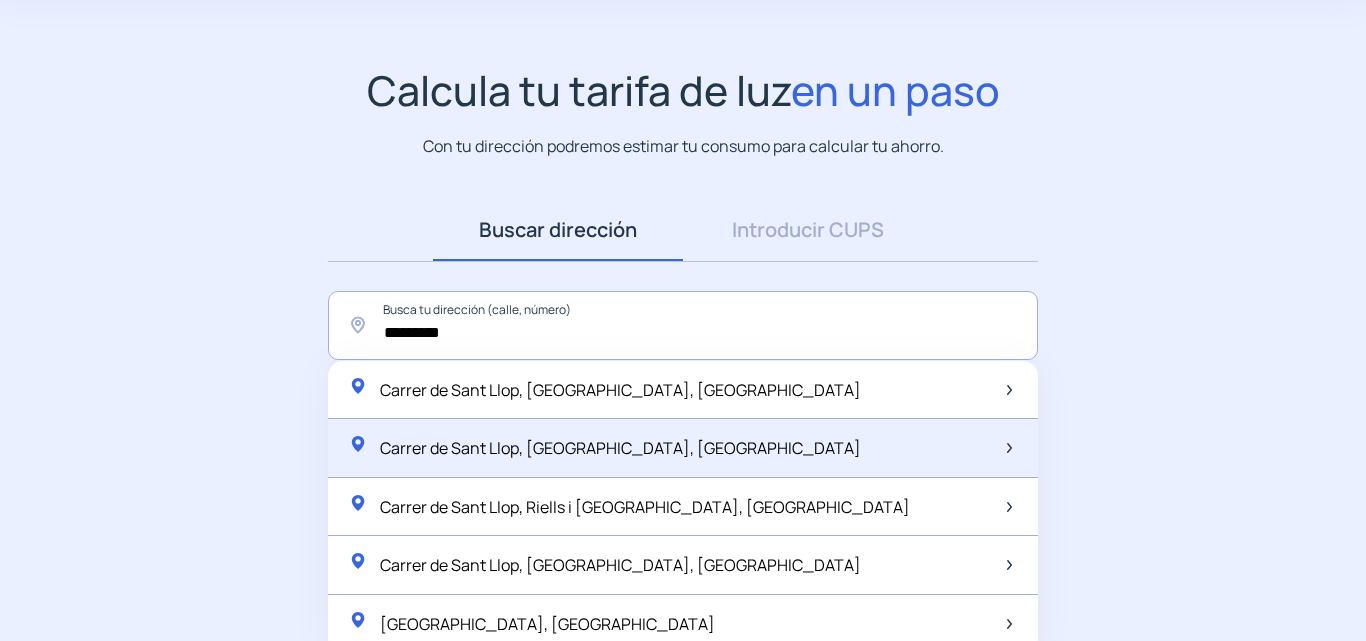 click on "Carrer de Sant Llop, [GEOGRAPHIC_DATA], [GEOGRAPHIC_DATA]" 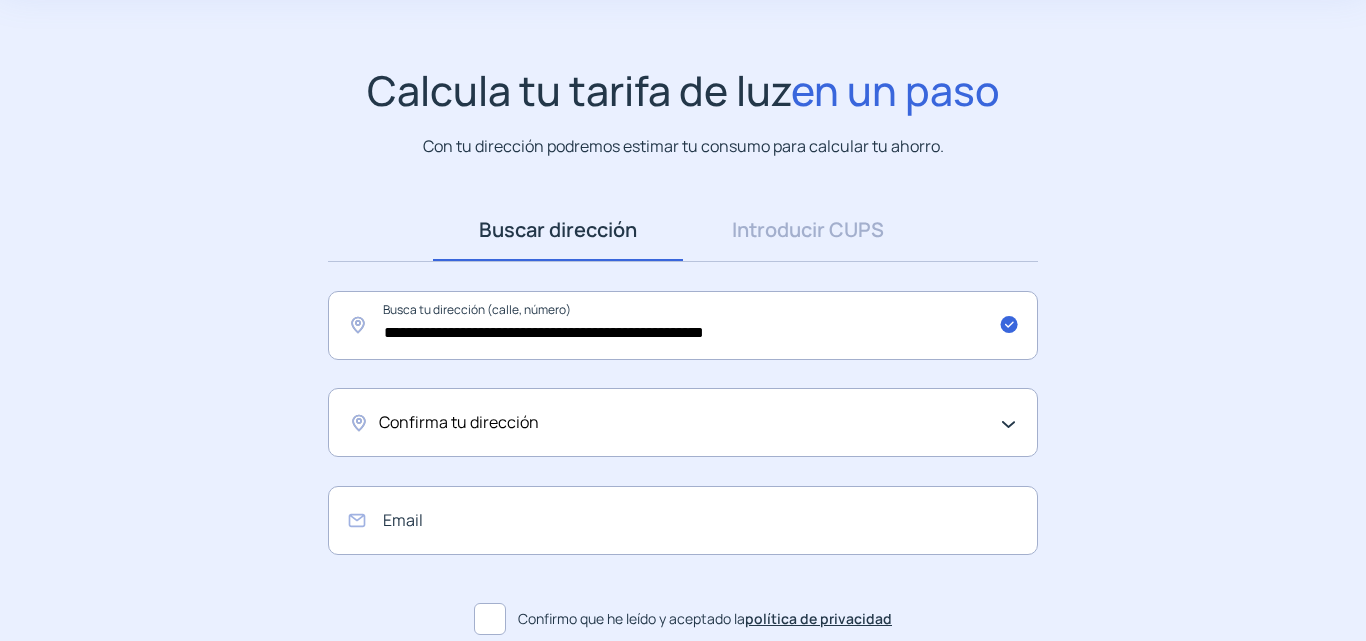 click on "Confirma tu dirección" 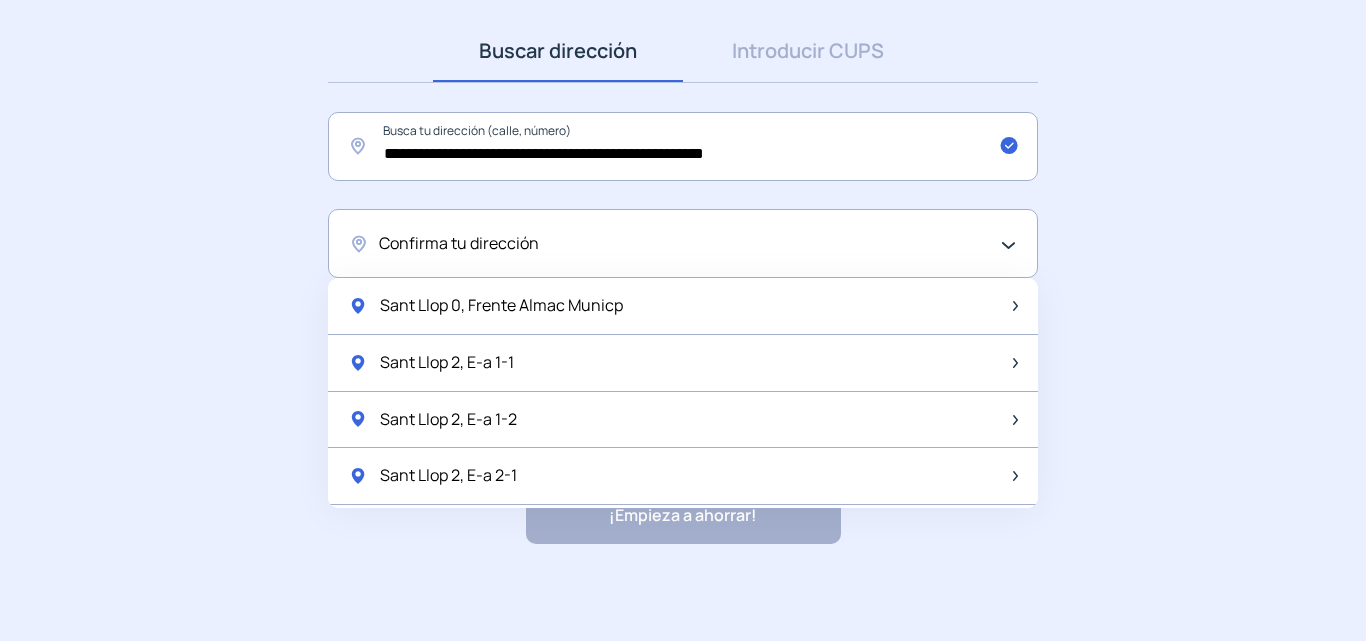 scroll, scrollTop: 282, scrollLeft: 0, axis: vertical 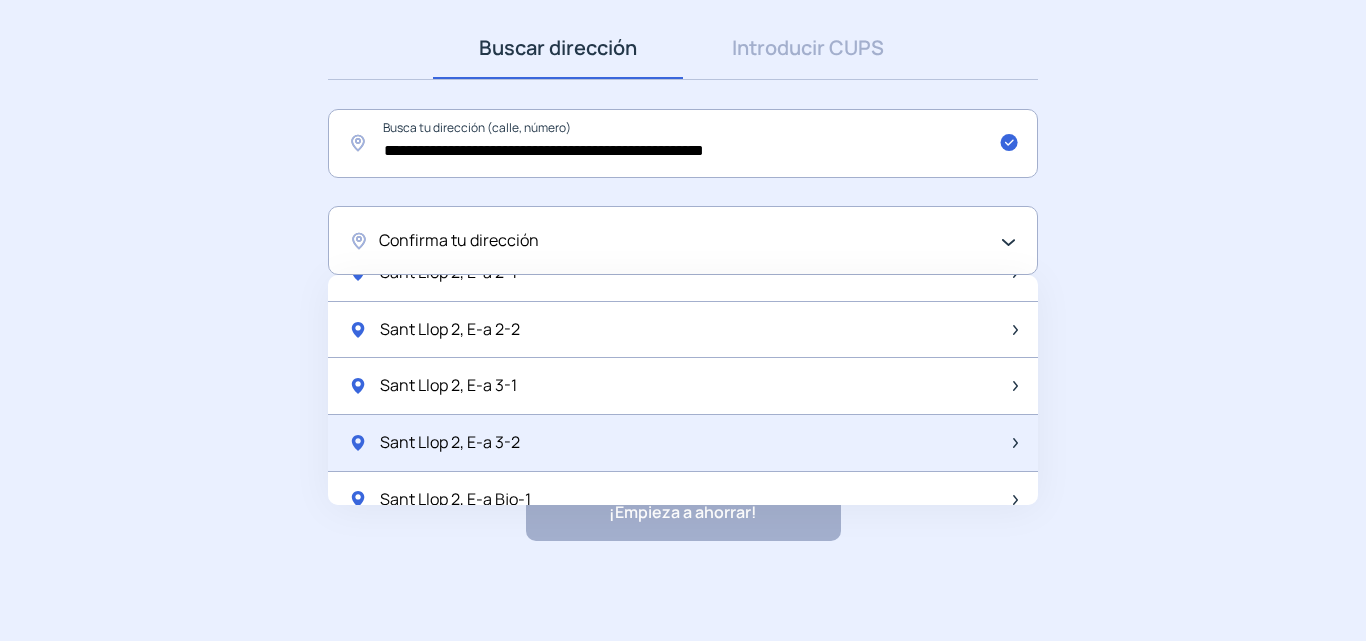 click on "Sant Llop 2, E-a 3-2" 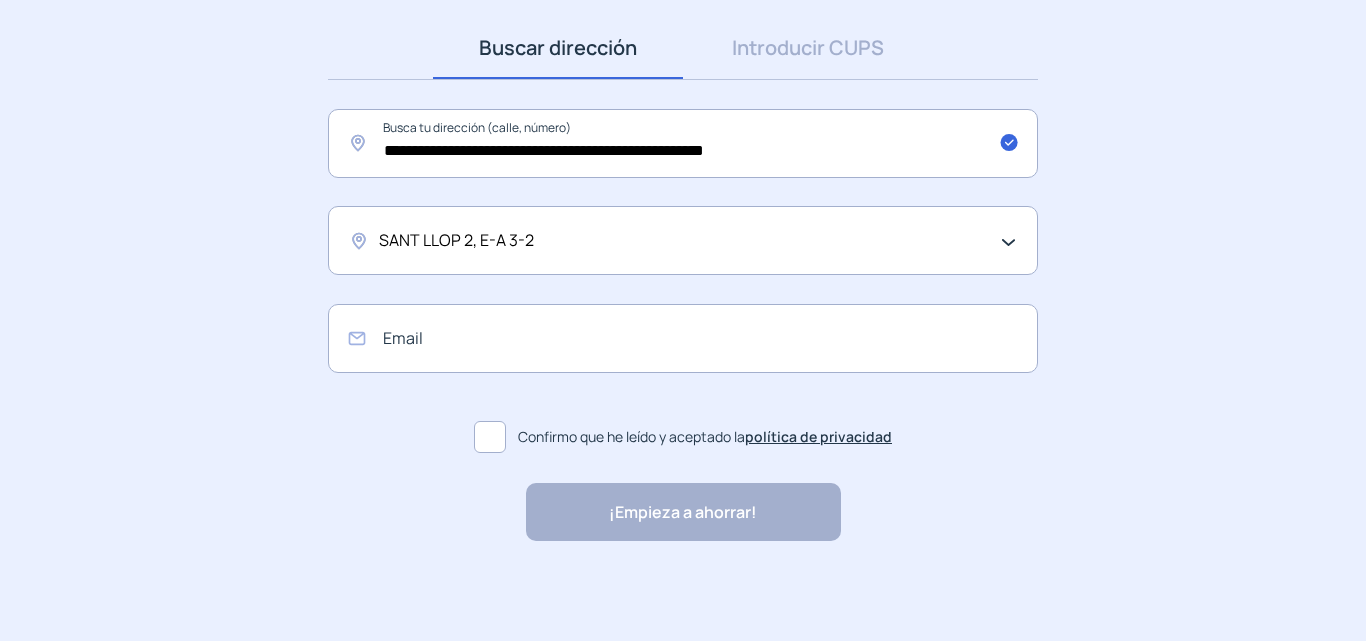 click on "SANT LLOP 2, E-A 3-2" 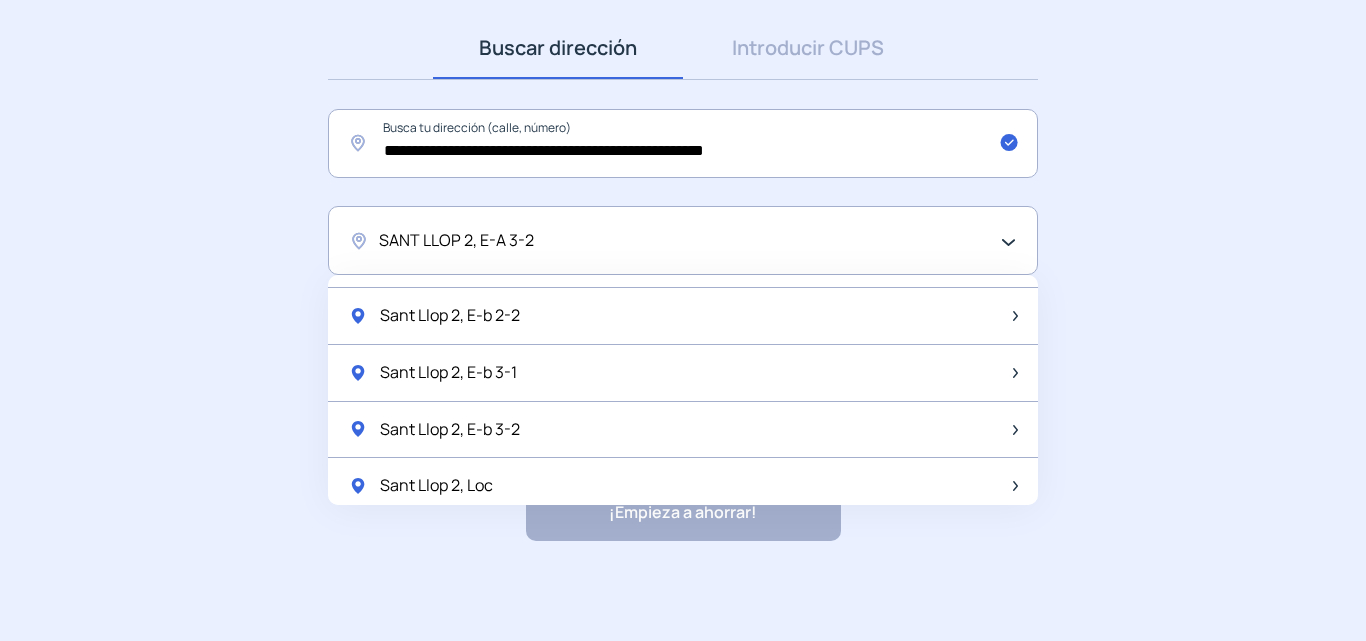 scroll, scrollTop: 600, scrollLeft: 0, axis: vertical 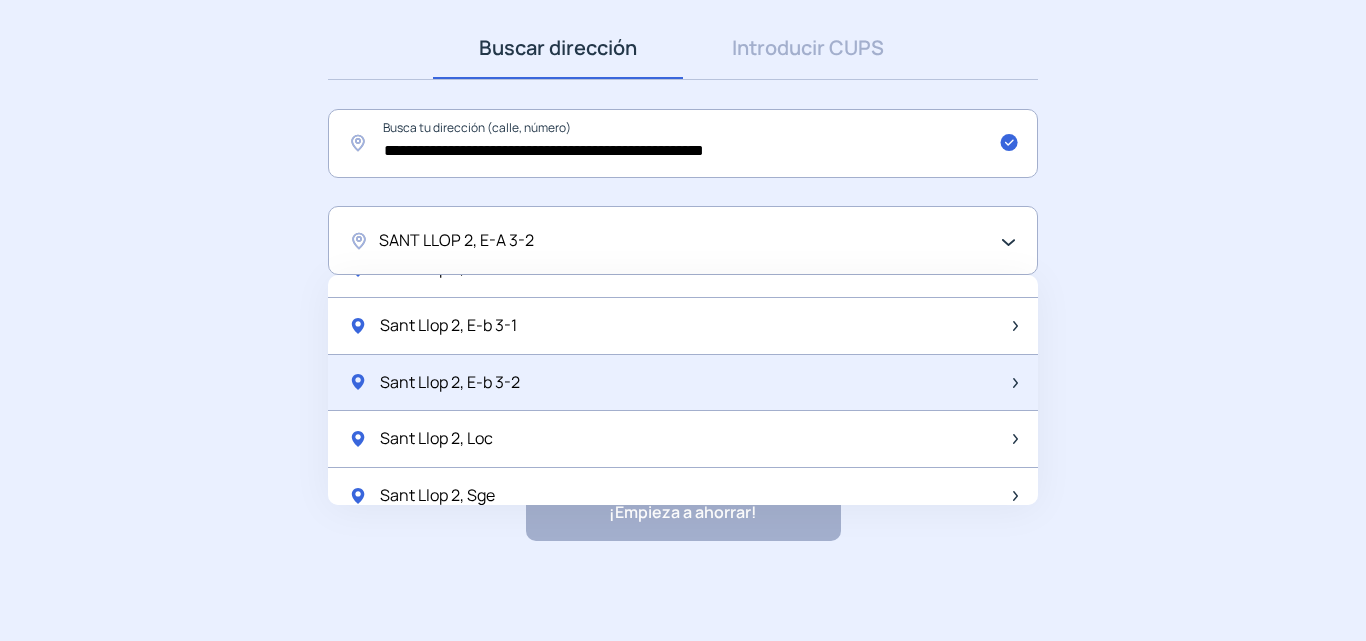 click on "Sant Llop 2, E-b 3-2" 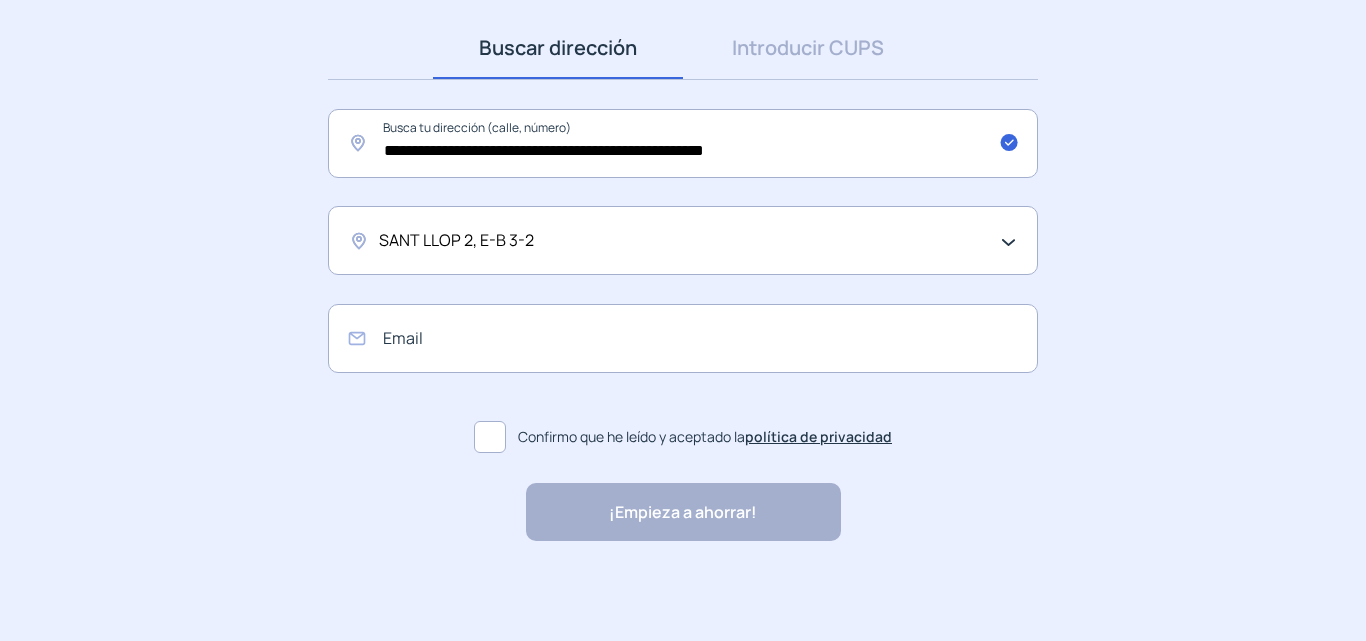 click on "SANT LLOP 2, E-B 3-2" 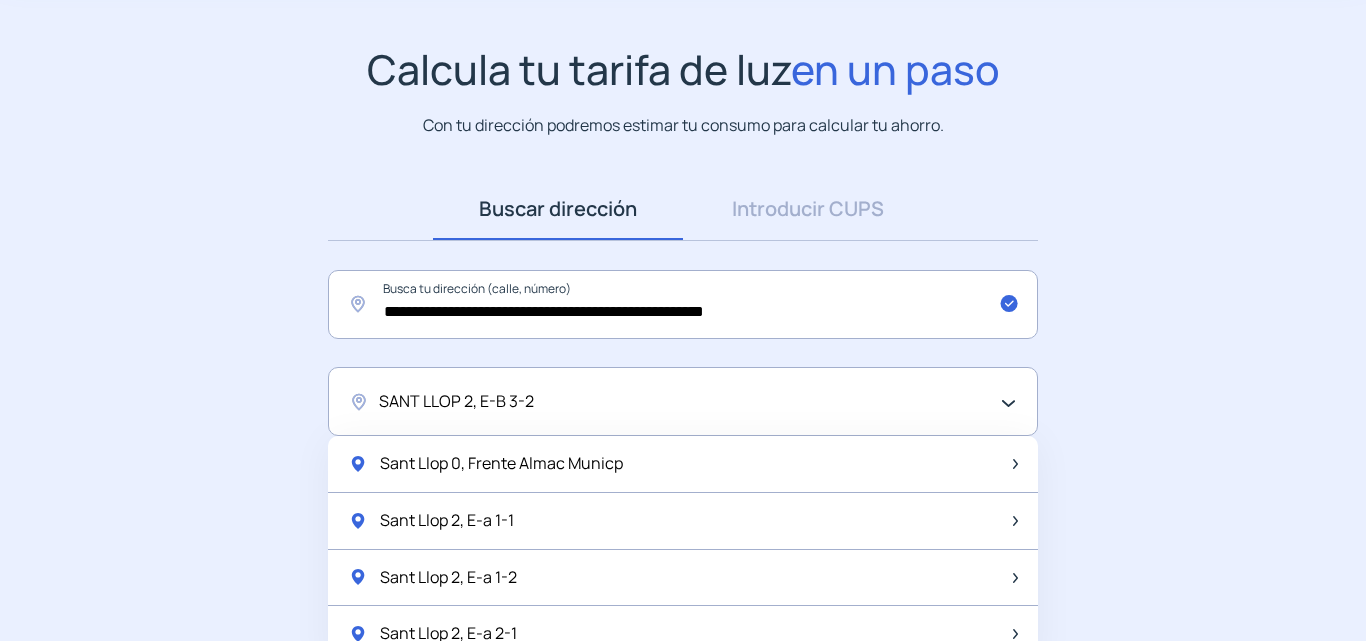 scroll, scrollTop: 282, scrollLeft: 0, axis: vertical 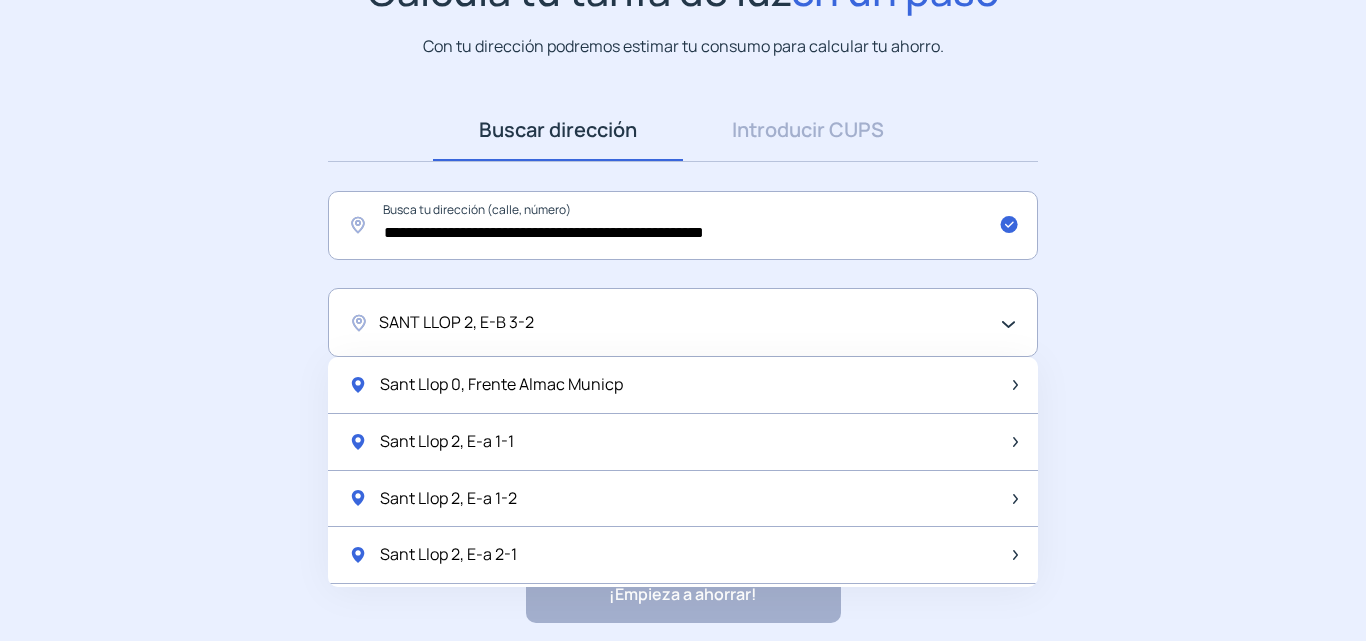 click on "SANT LLOP 2, E-B 3-2" 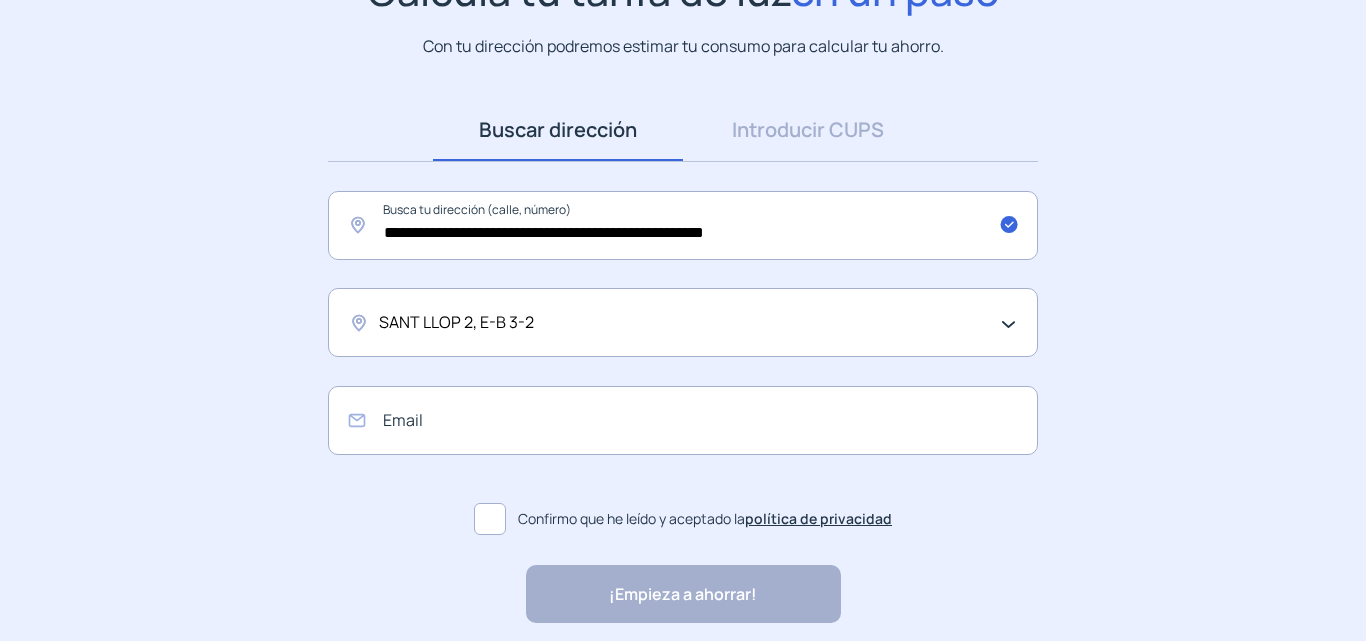 click on "SANT LLOP 2, E-B 3-2" 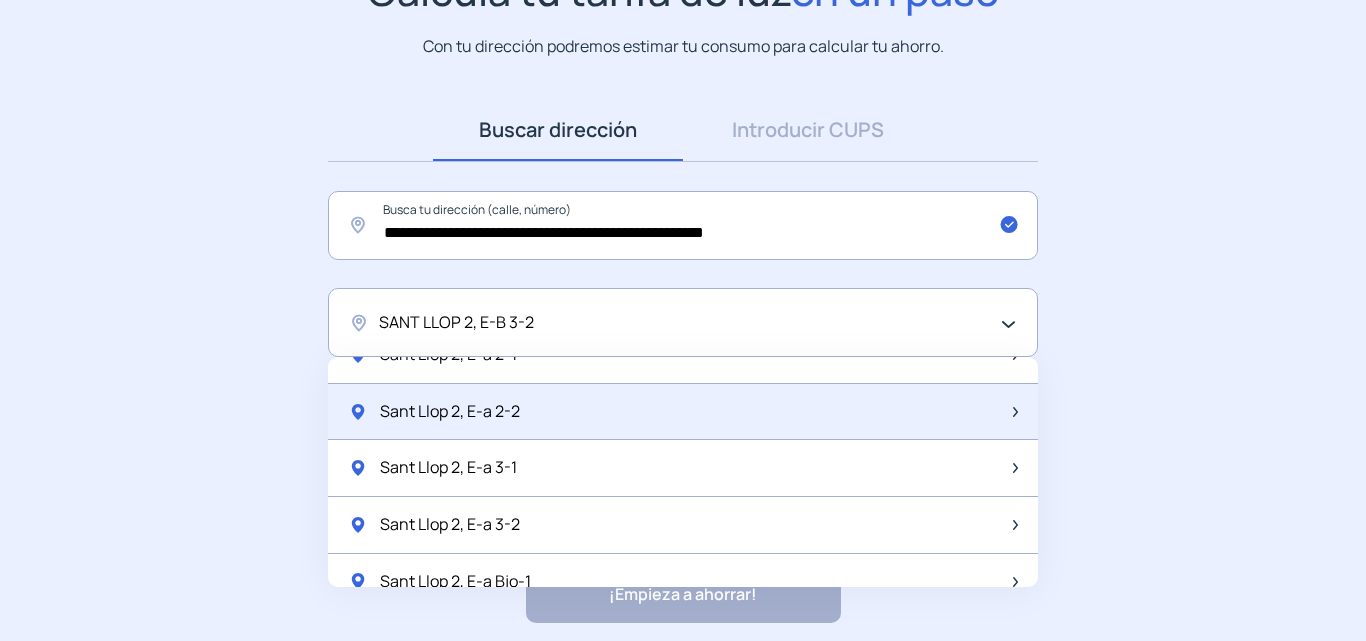 scroll, scrollTop: 0, scrollLeft: 0, axis: both 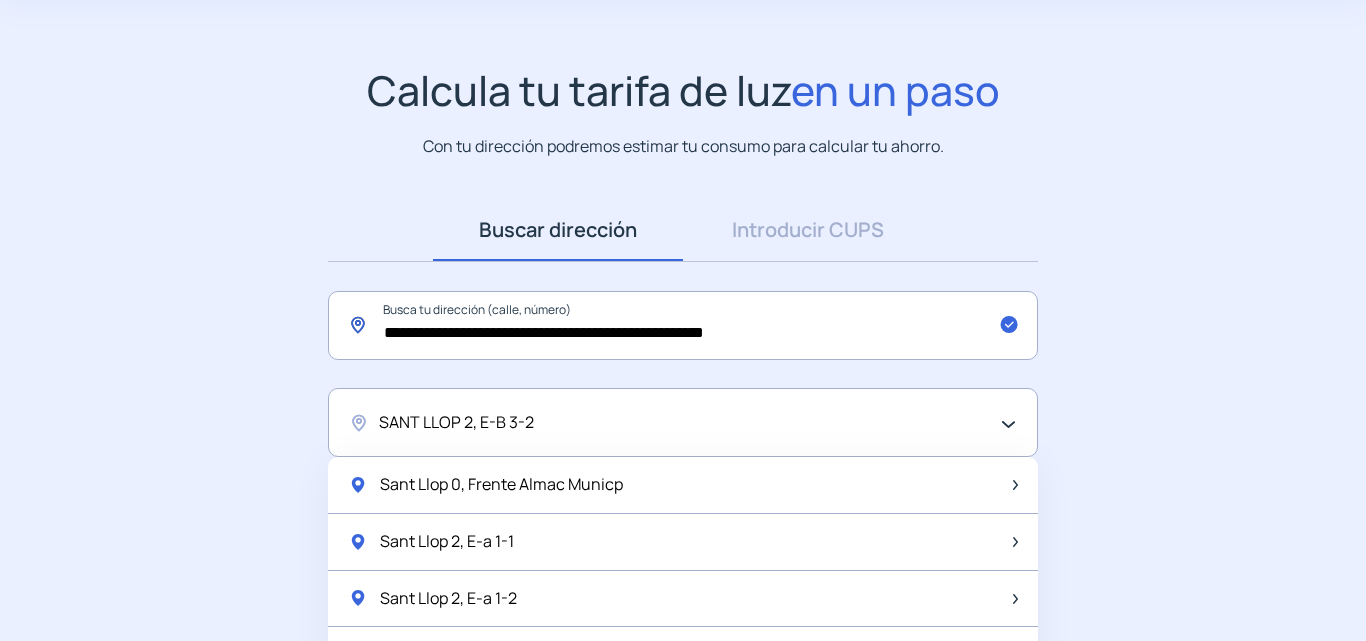 click on "**********" 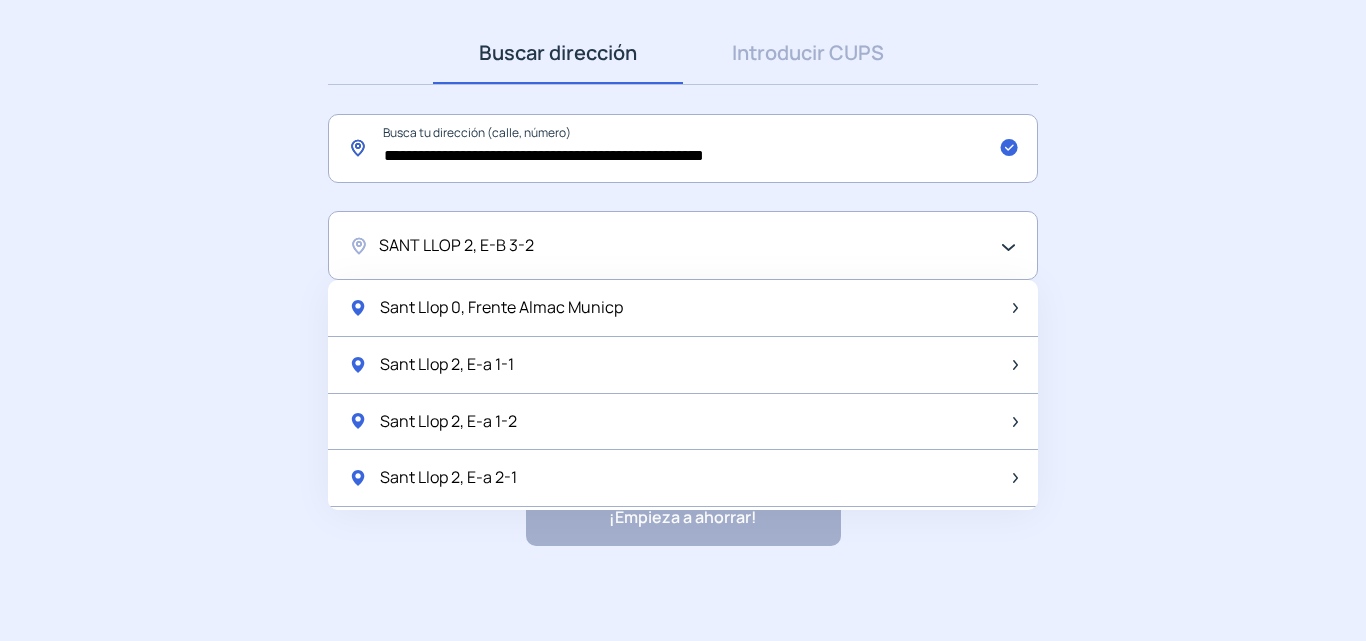 scroll, scrollTop: 282, scrollLeft: 0, axis: vertical 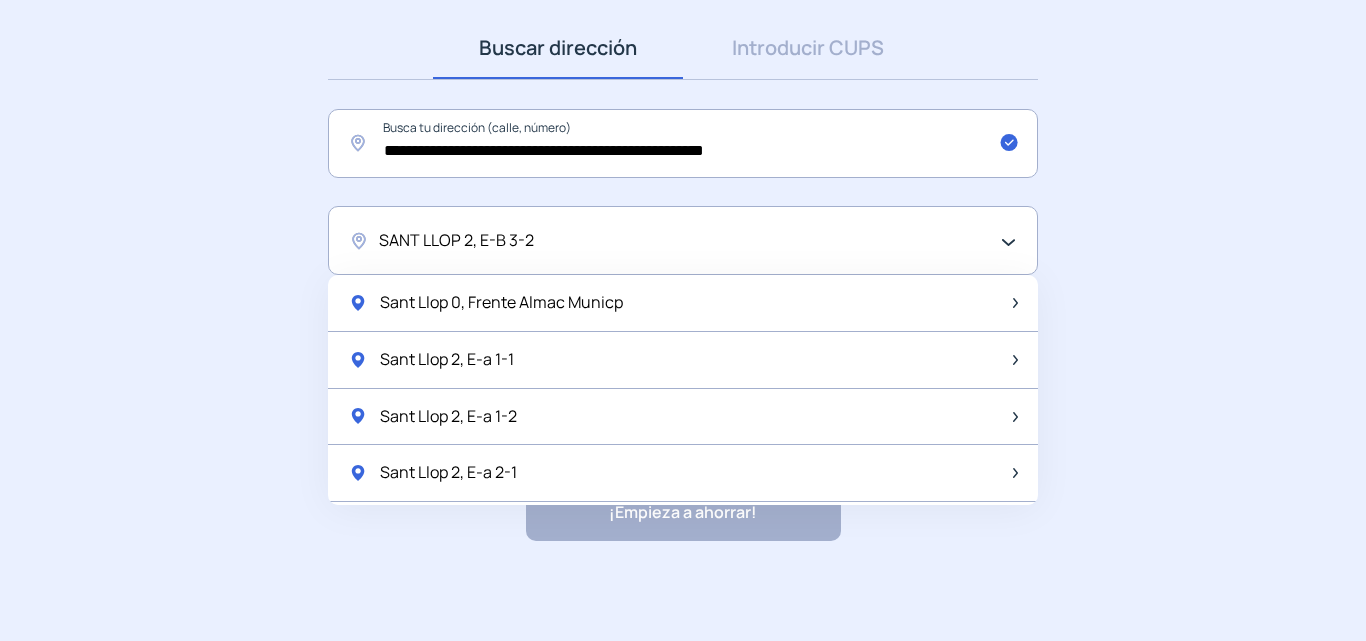 click on "SANT LLOP 2, E-B 3-2" 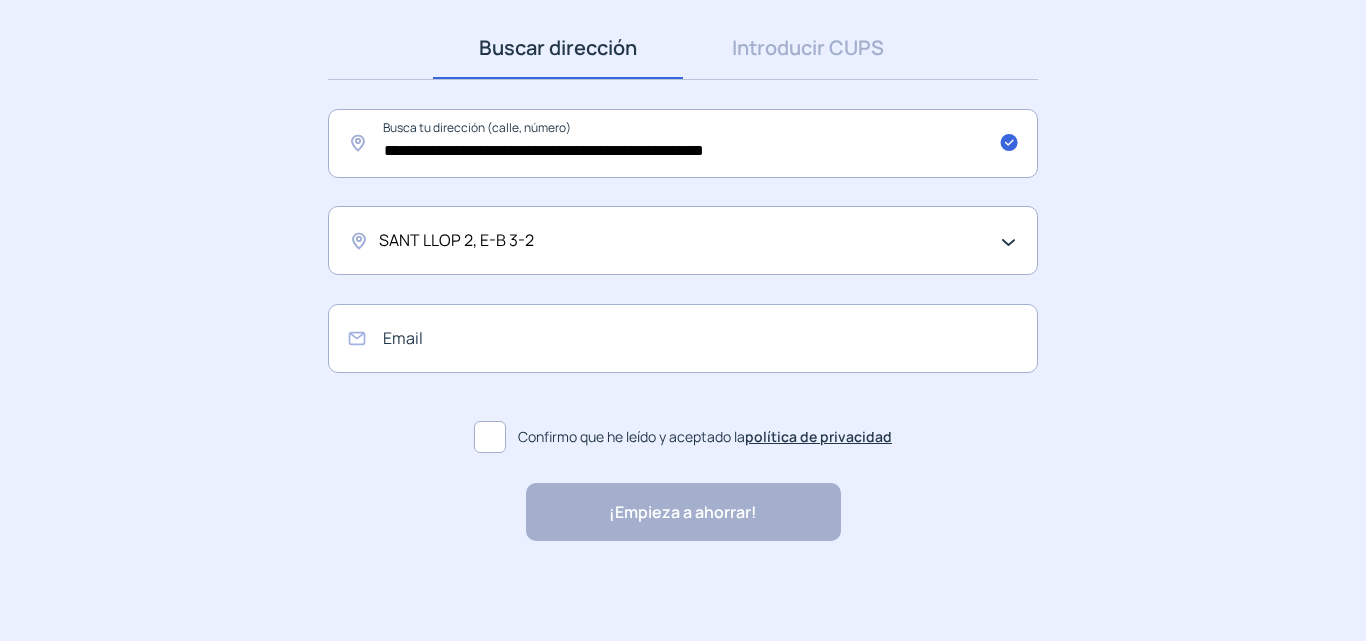 click on "SANT LLOP 2, E-B 3-2" 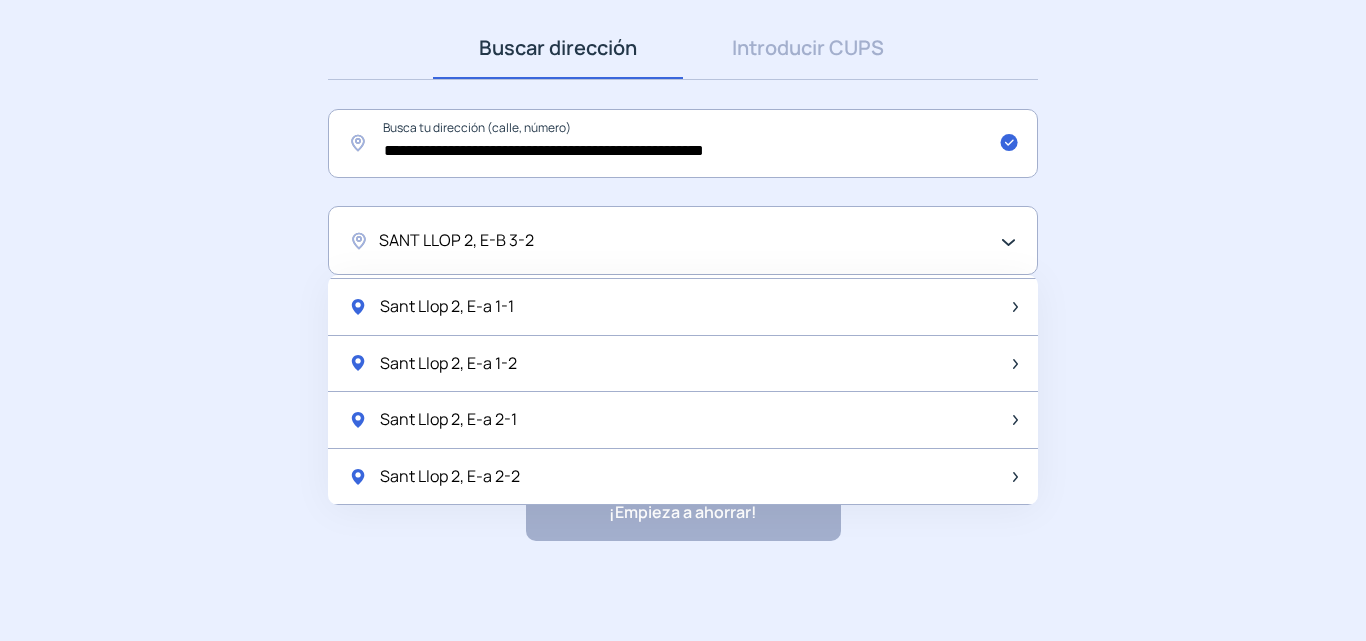 scroll, scrollTop: 0, scrollLeft: 0, axis: both 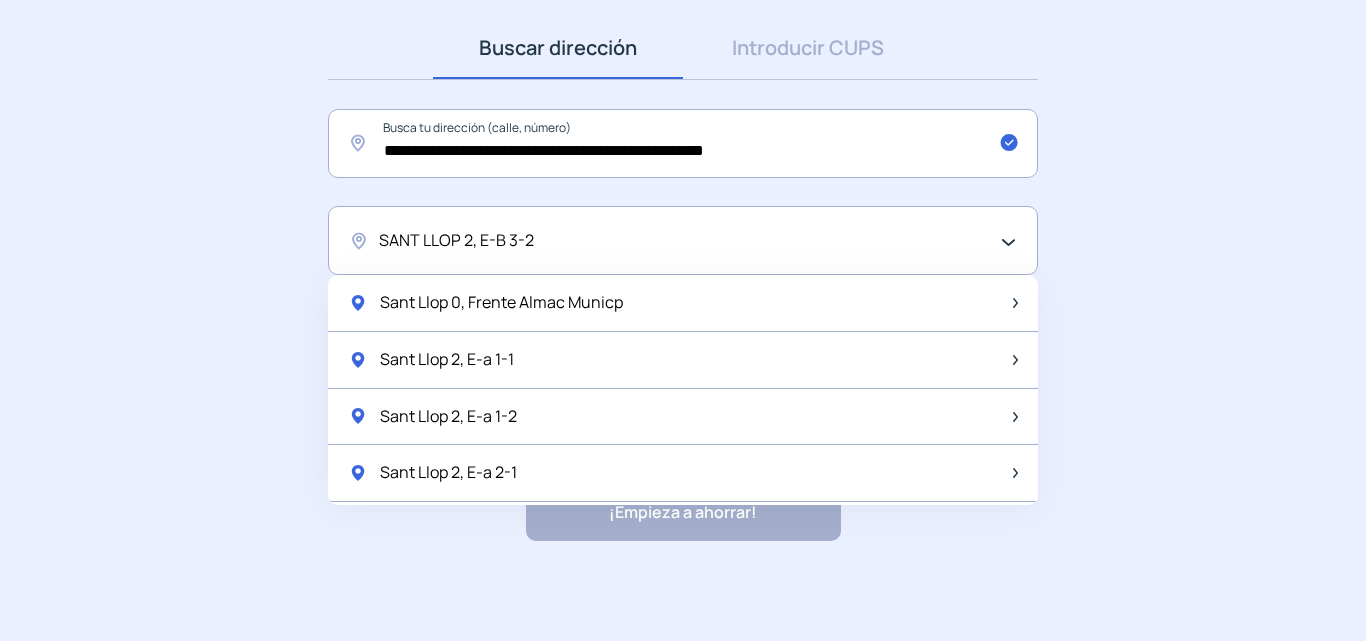 click on "SANT LLOP 2, E-B 3-2" 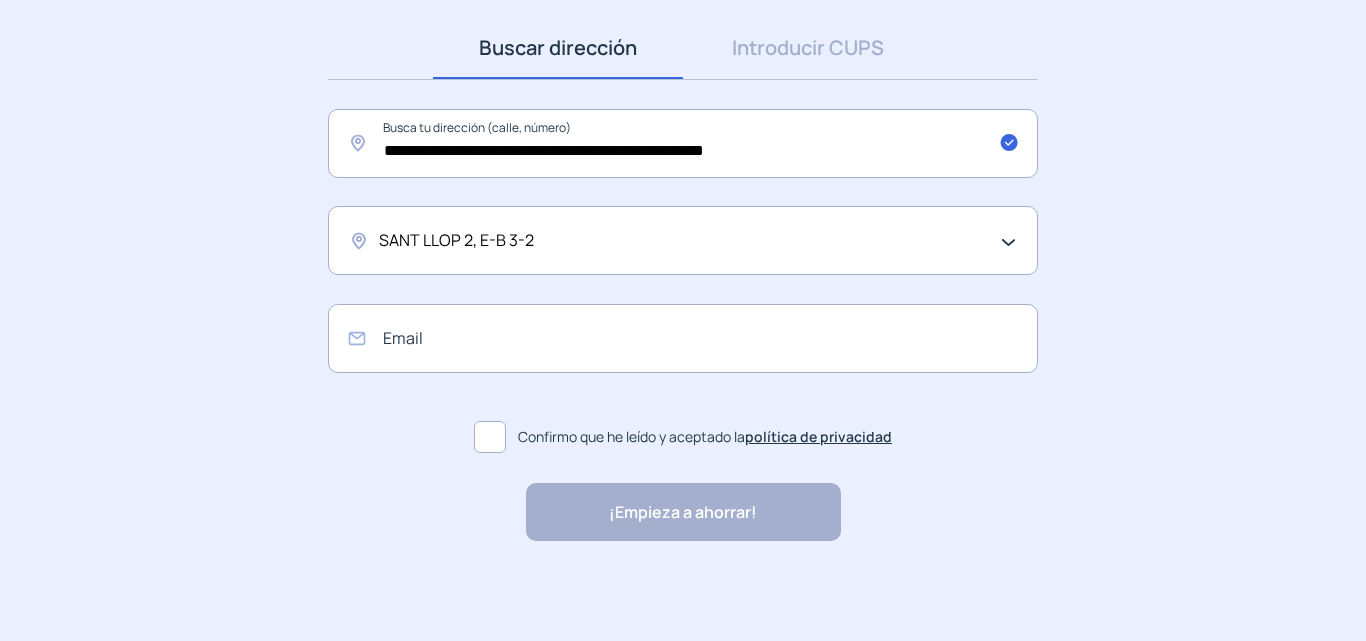 drag, startPoint x: 556, startPoint y: 233, endPoint x: 470, endPoint y: 235, distance: 86.023254 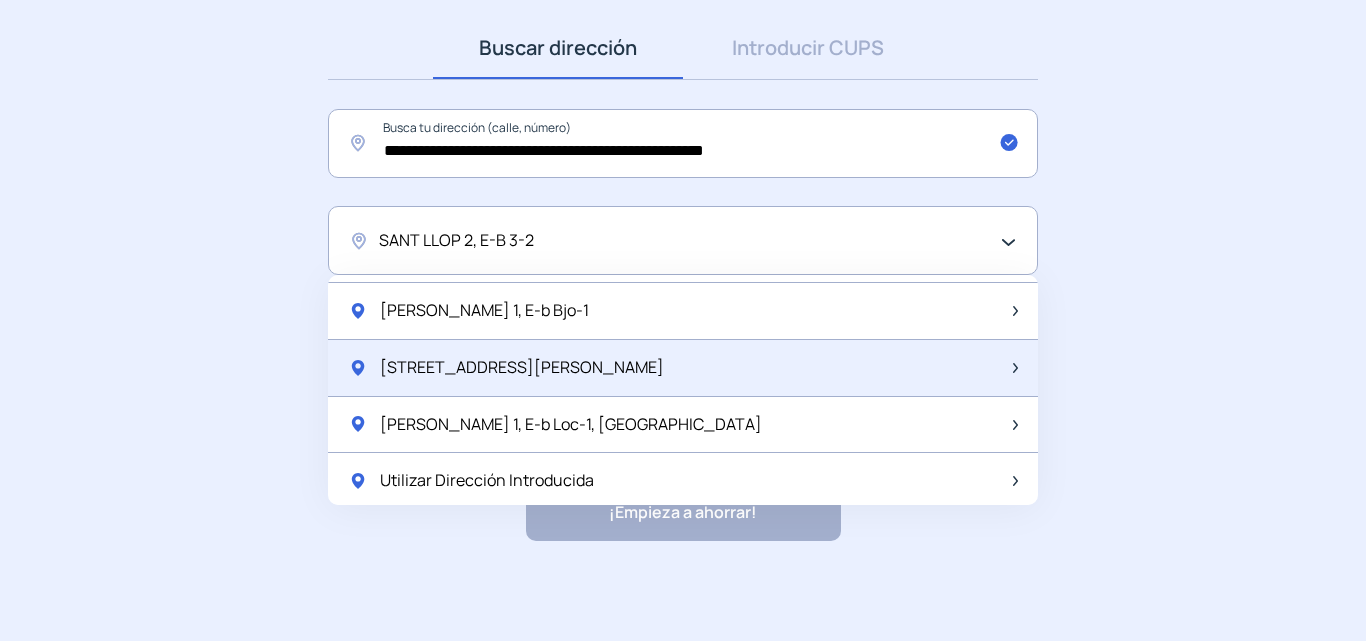 scroll, scrollTop: 2655, scrollLeft: 0, axis: vertical 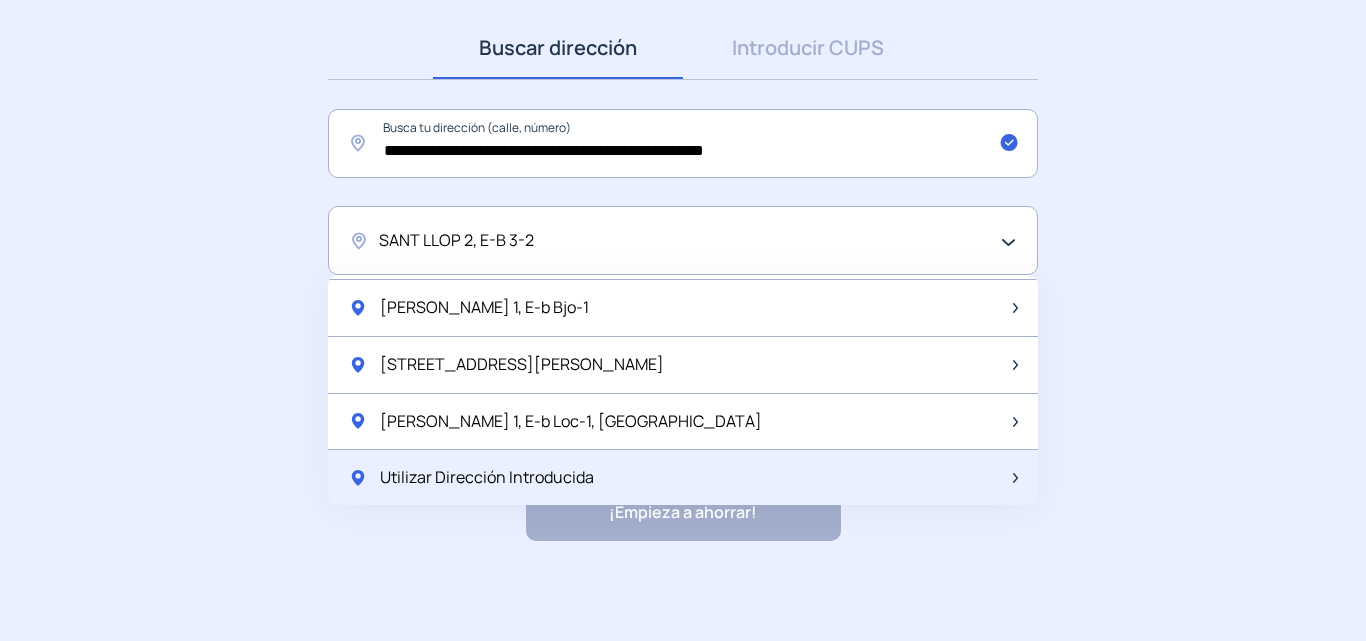 click on "Utilizar Dirección Introducida" 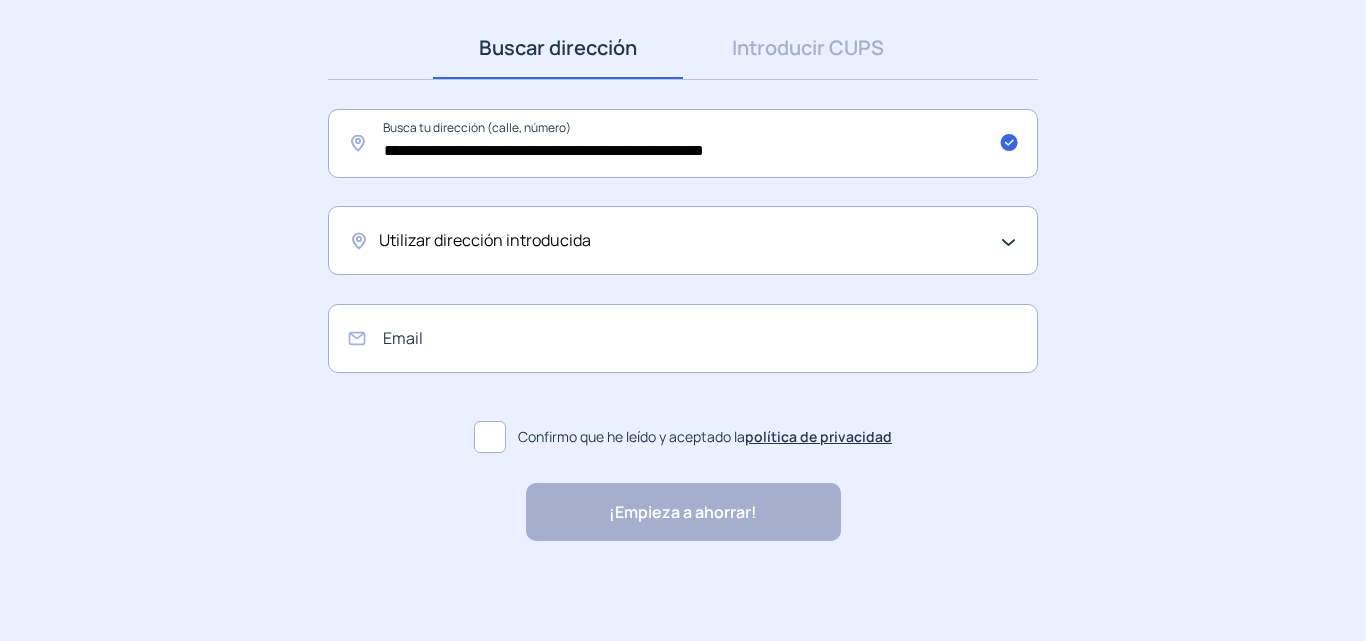 click on "Utilizar dirección introducida" 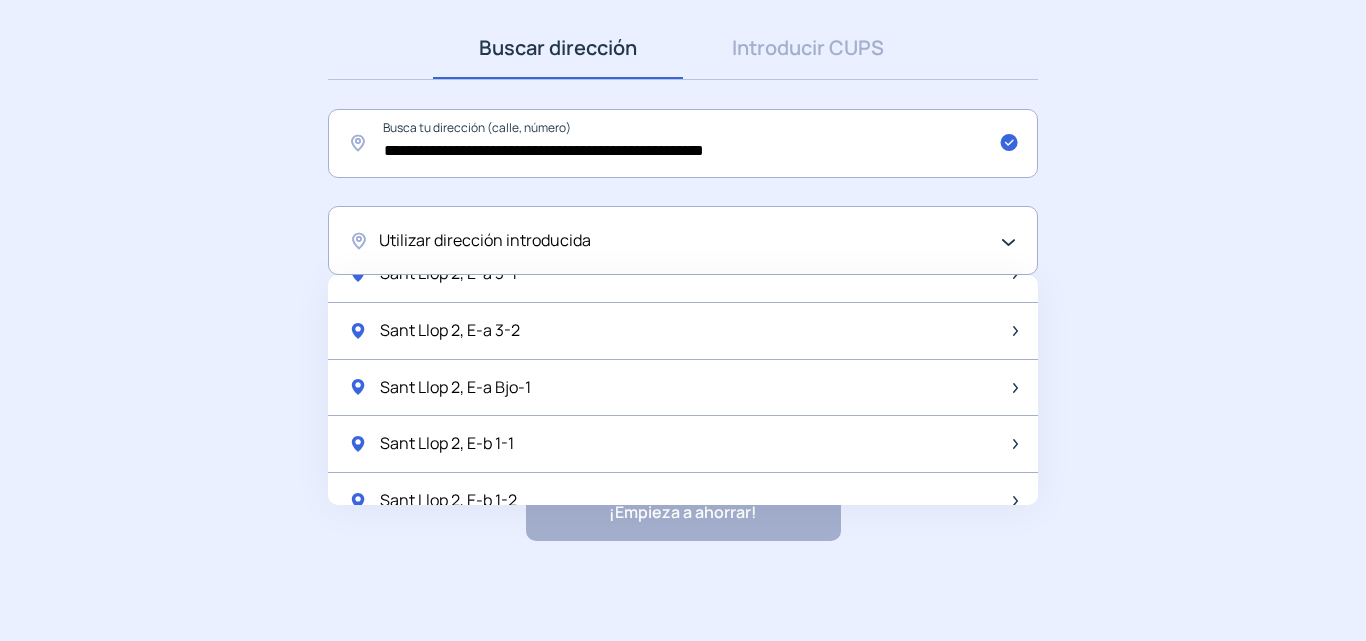 scroll, scrollTop: 200, scrollLeft: 0, axis: vertical 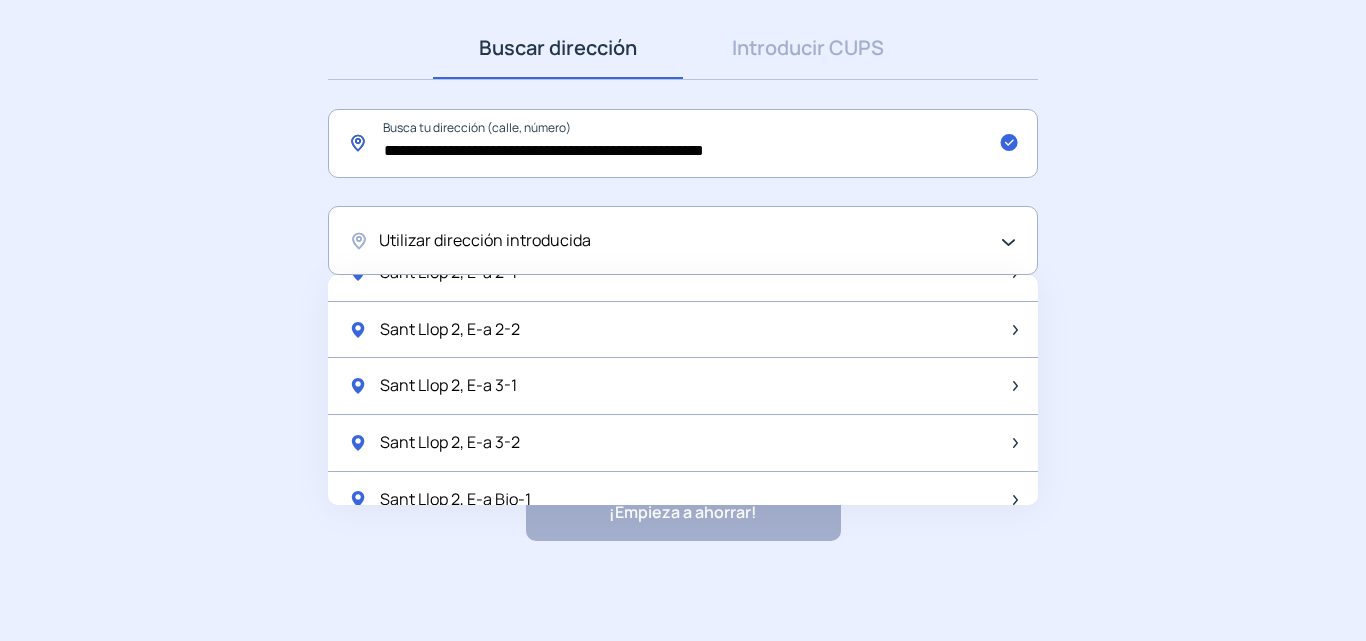 click on "**********" 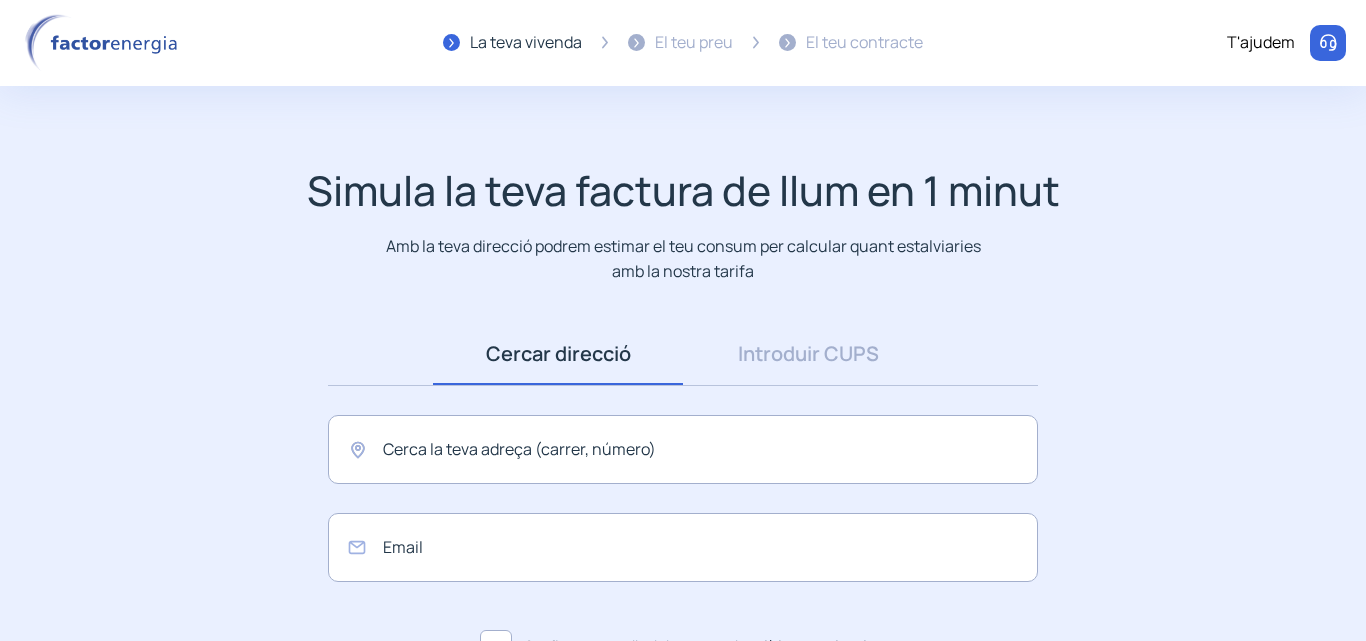 scroll, scrollTop: 0, scrollLeft: 0, axis: both 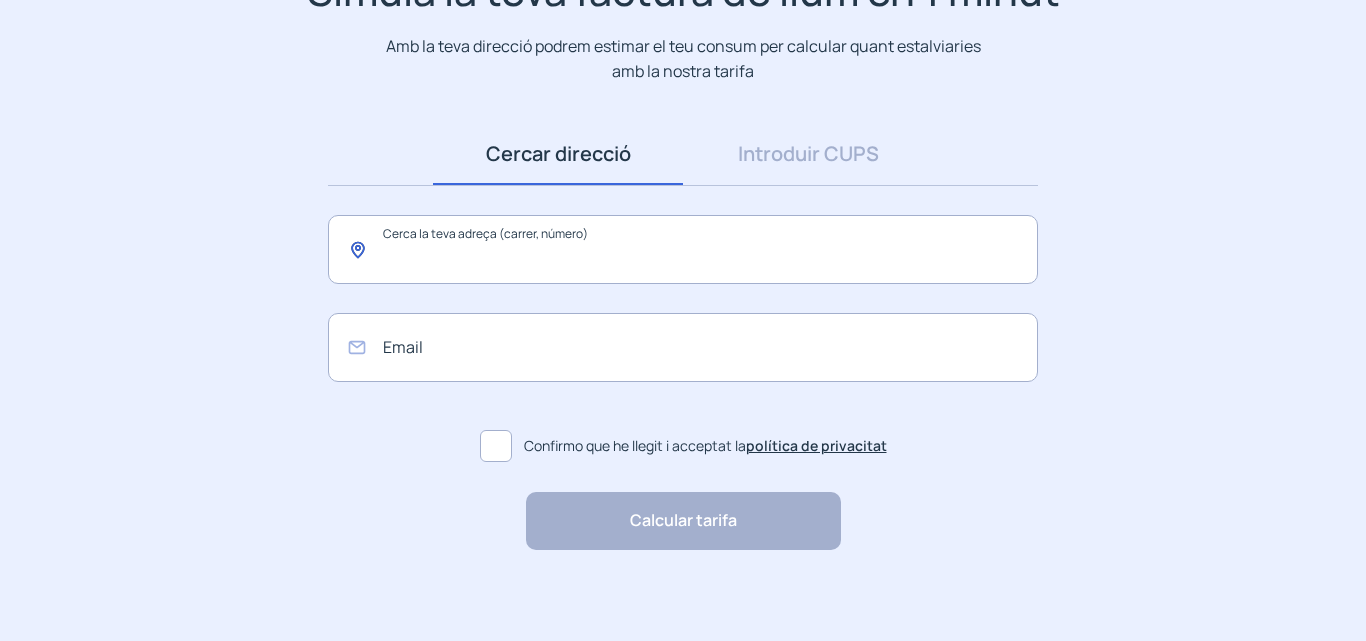click 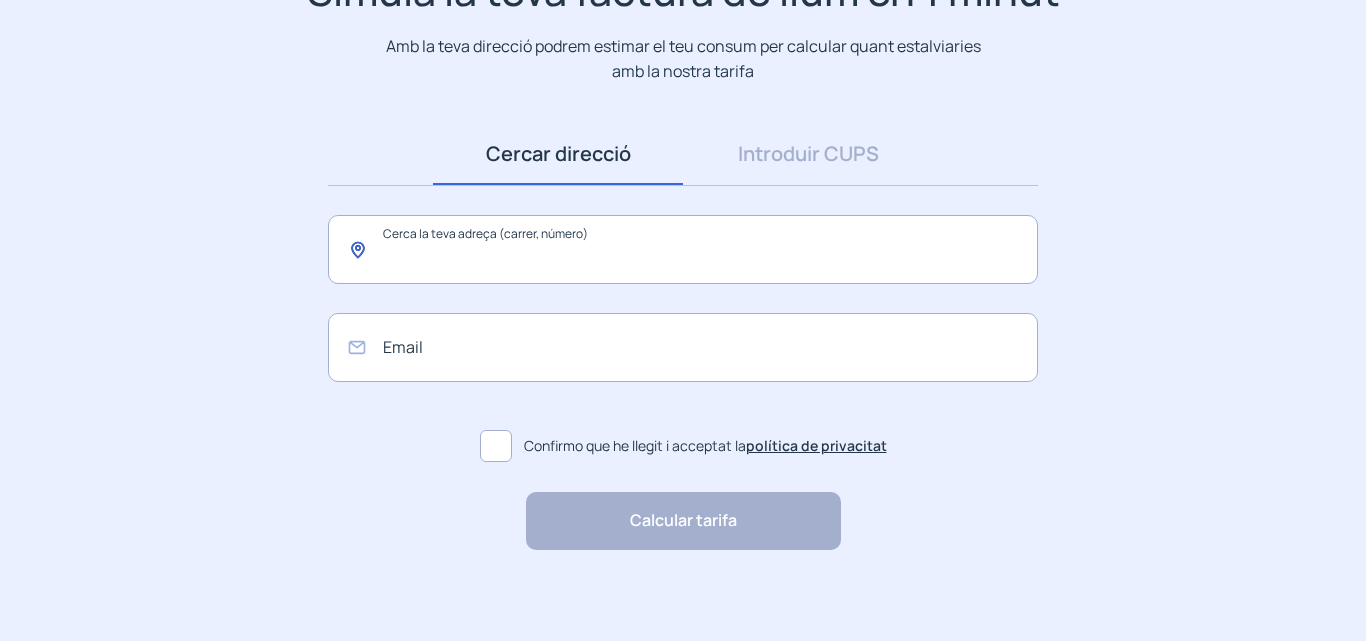 scroll, scrollTop: 0, scrollLeft: 0, axis: both 